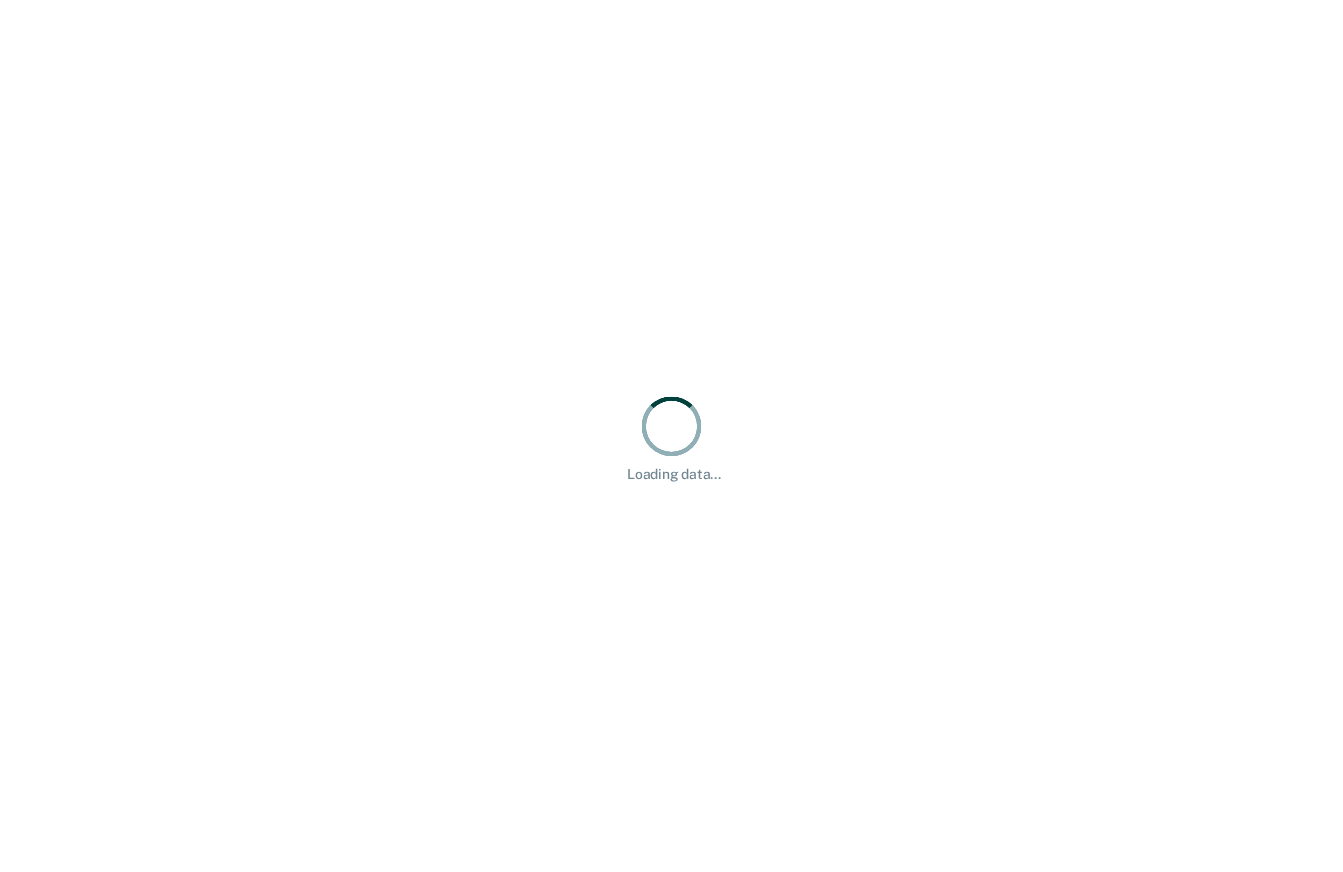 scroll, scrollTop: 0, scrollLeft: 0, axis: both 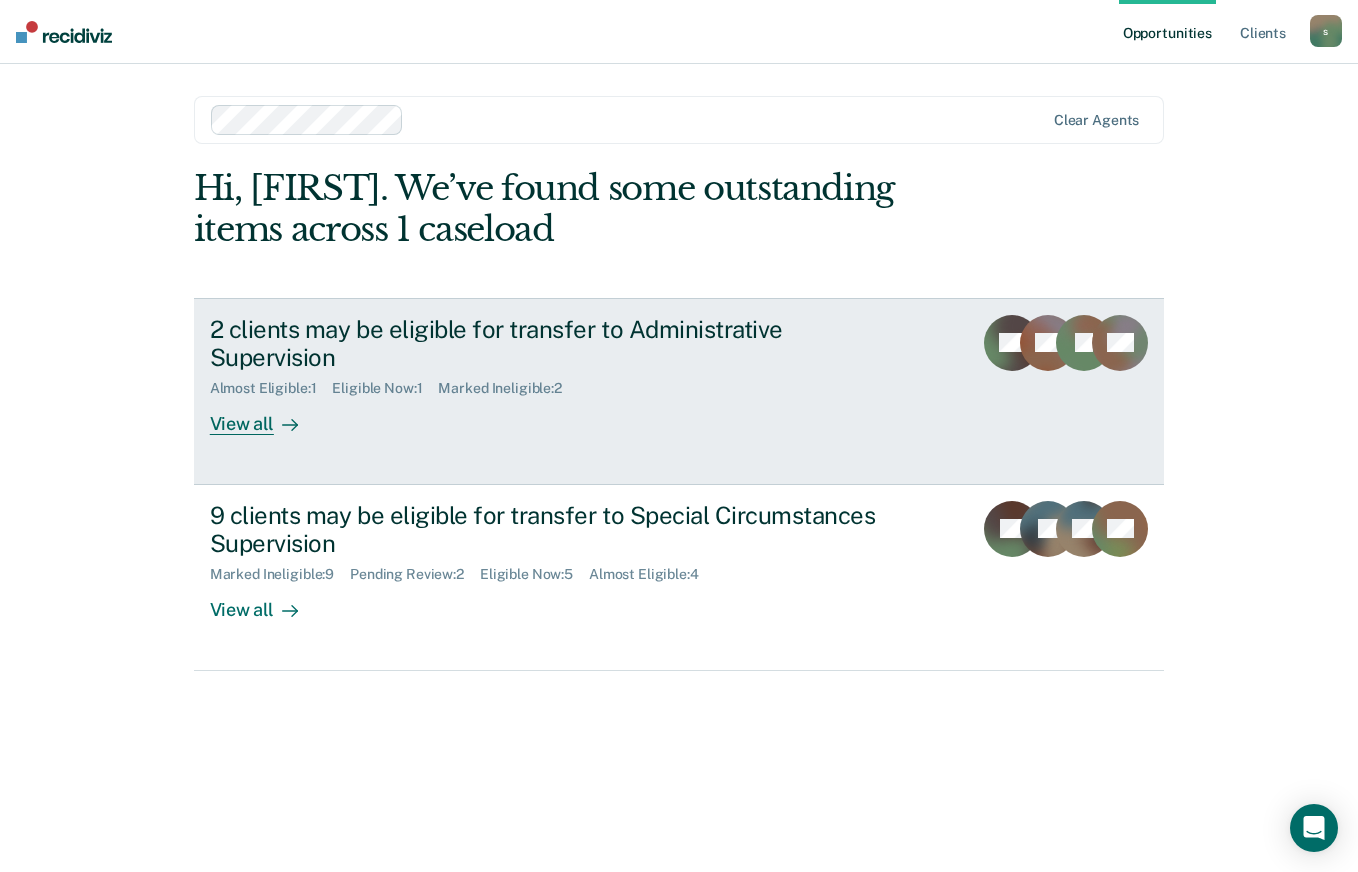 click on "2 clients may be eligible for transfer to Administrative Supervision Almost Eligible :  1 Eligible Now :  1 Marked Ineligible :  2 View all   RG DS TJ AA" at bounding box center (679, 391) 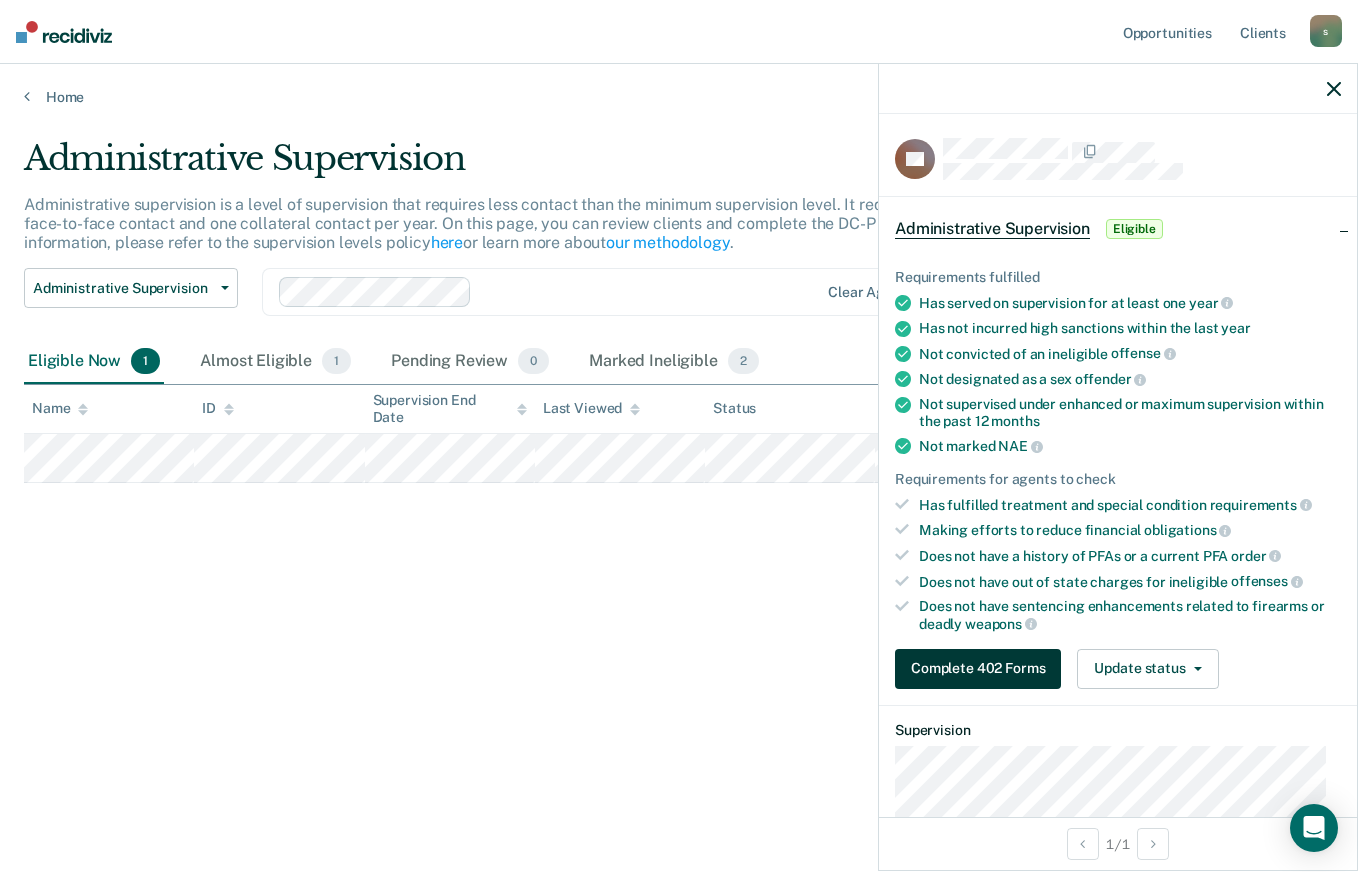 click on "Complete 402 Forms" at bounding box center (978, 669) 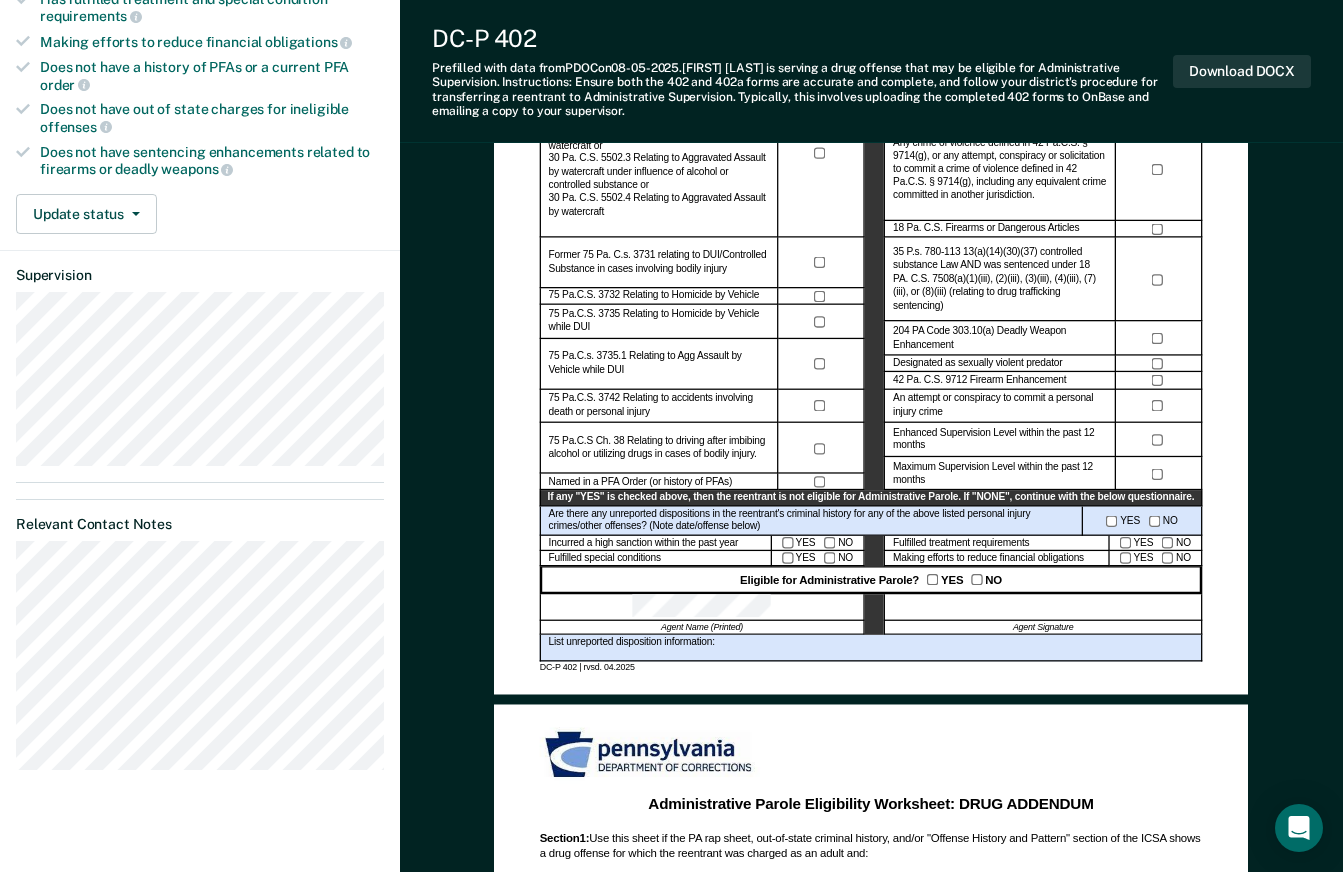 scroll, scrollTop: 496, scrollLeft: 0, axis: vertical 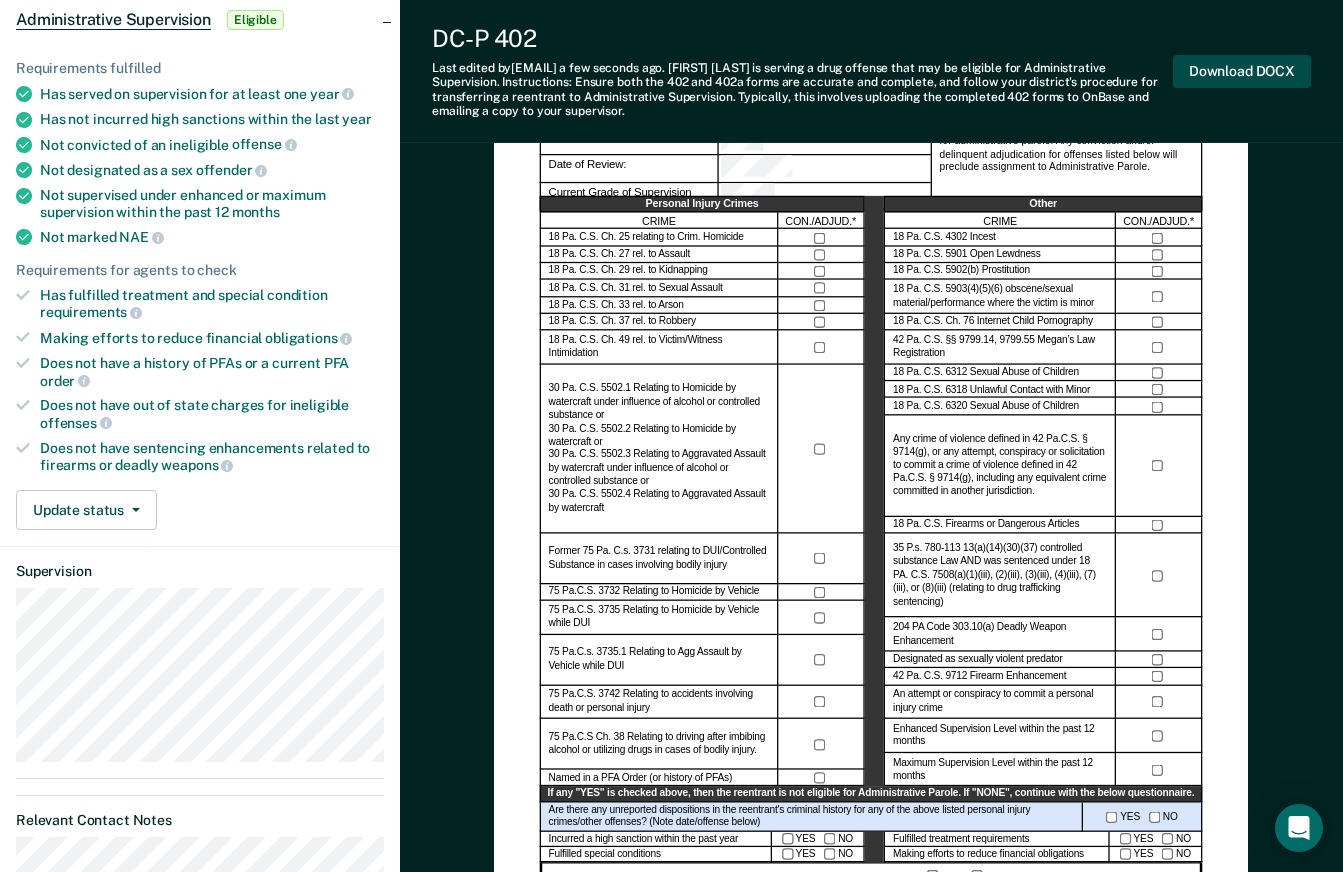 click on "Download DOCX" at bounding box center (1242, 71) 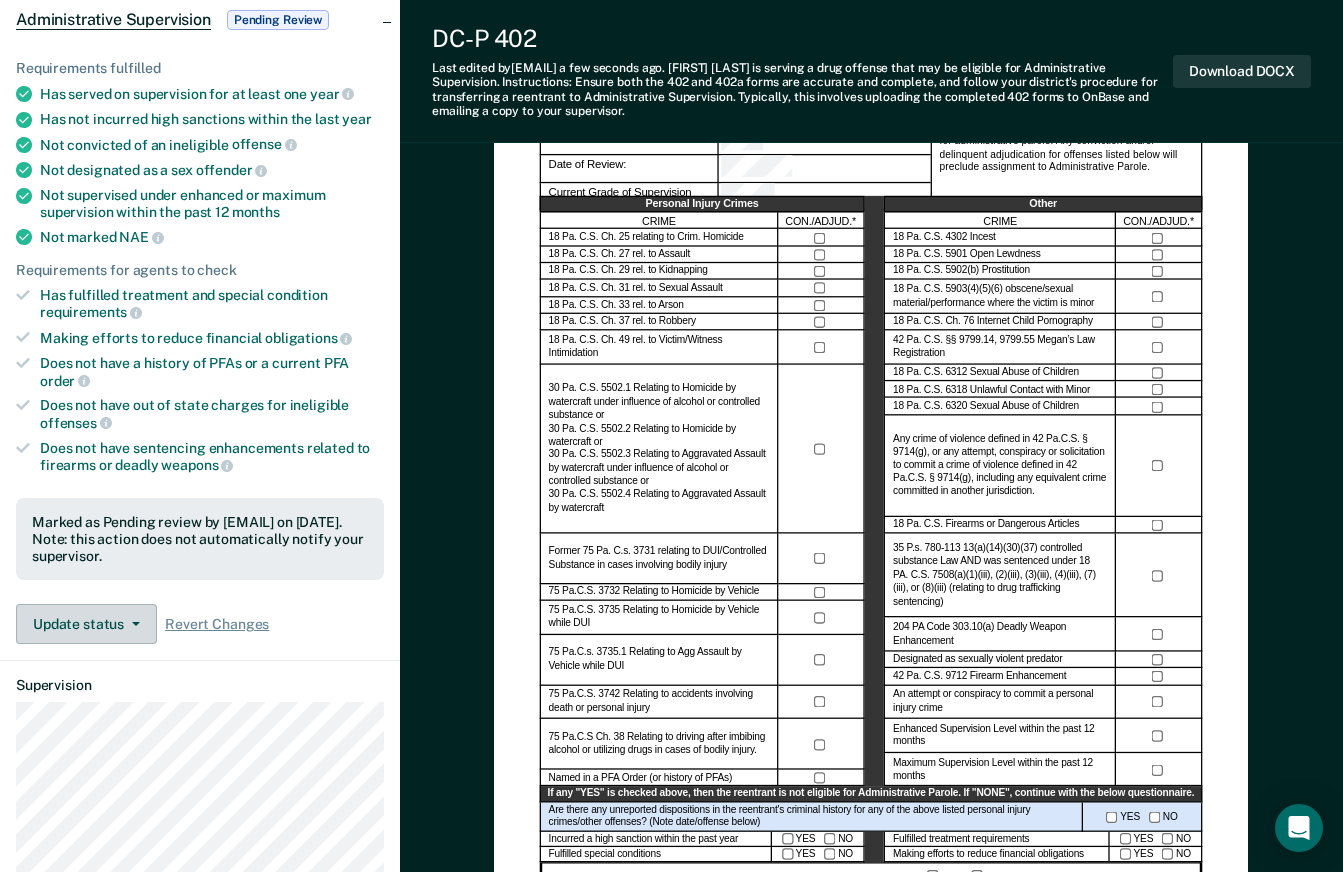 click on "Update status" at bounding box center (86, 624) 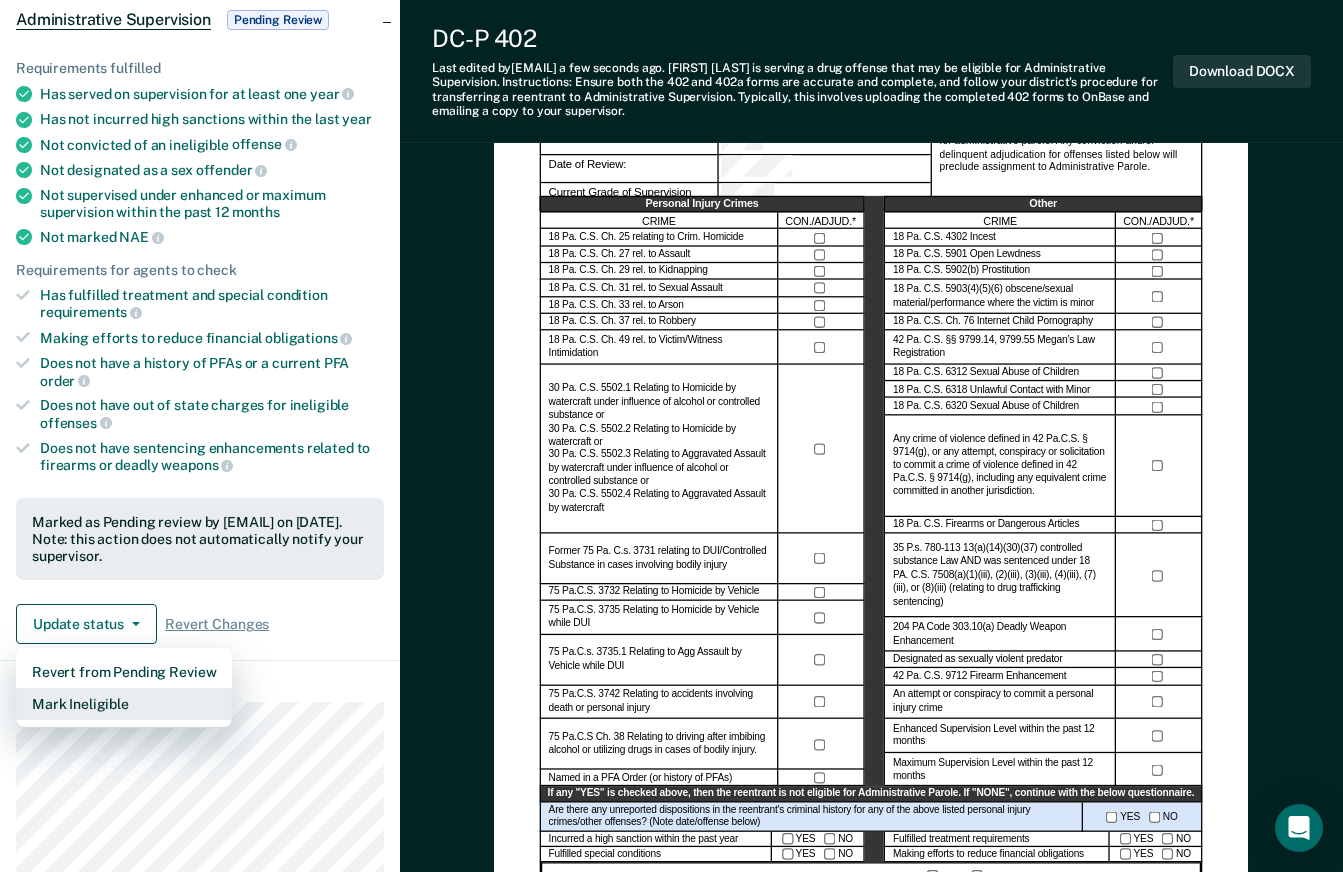 click on "Mark Ineligible" at bounding box center [124, 704] 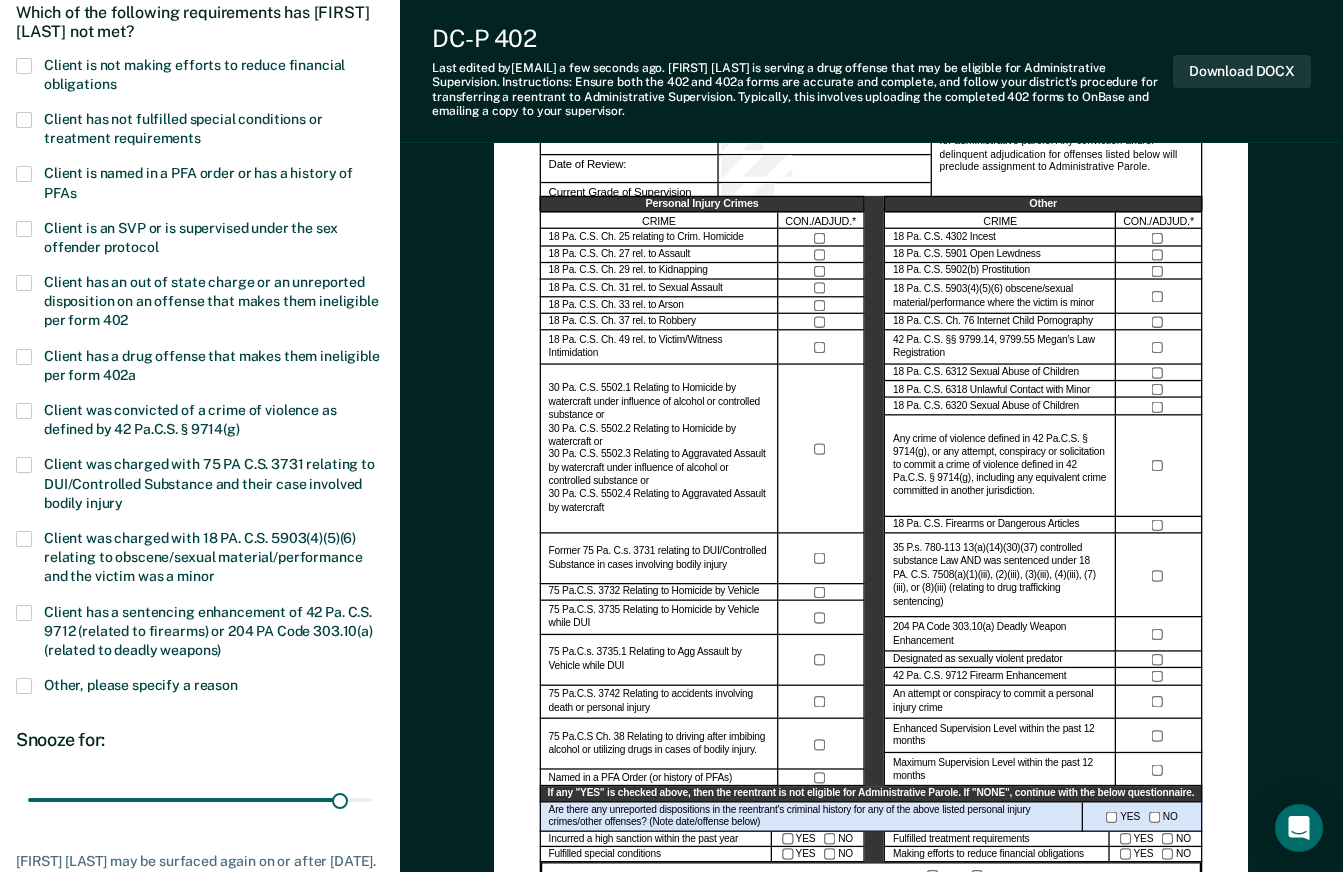 type on "180" 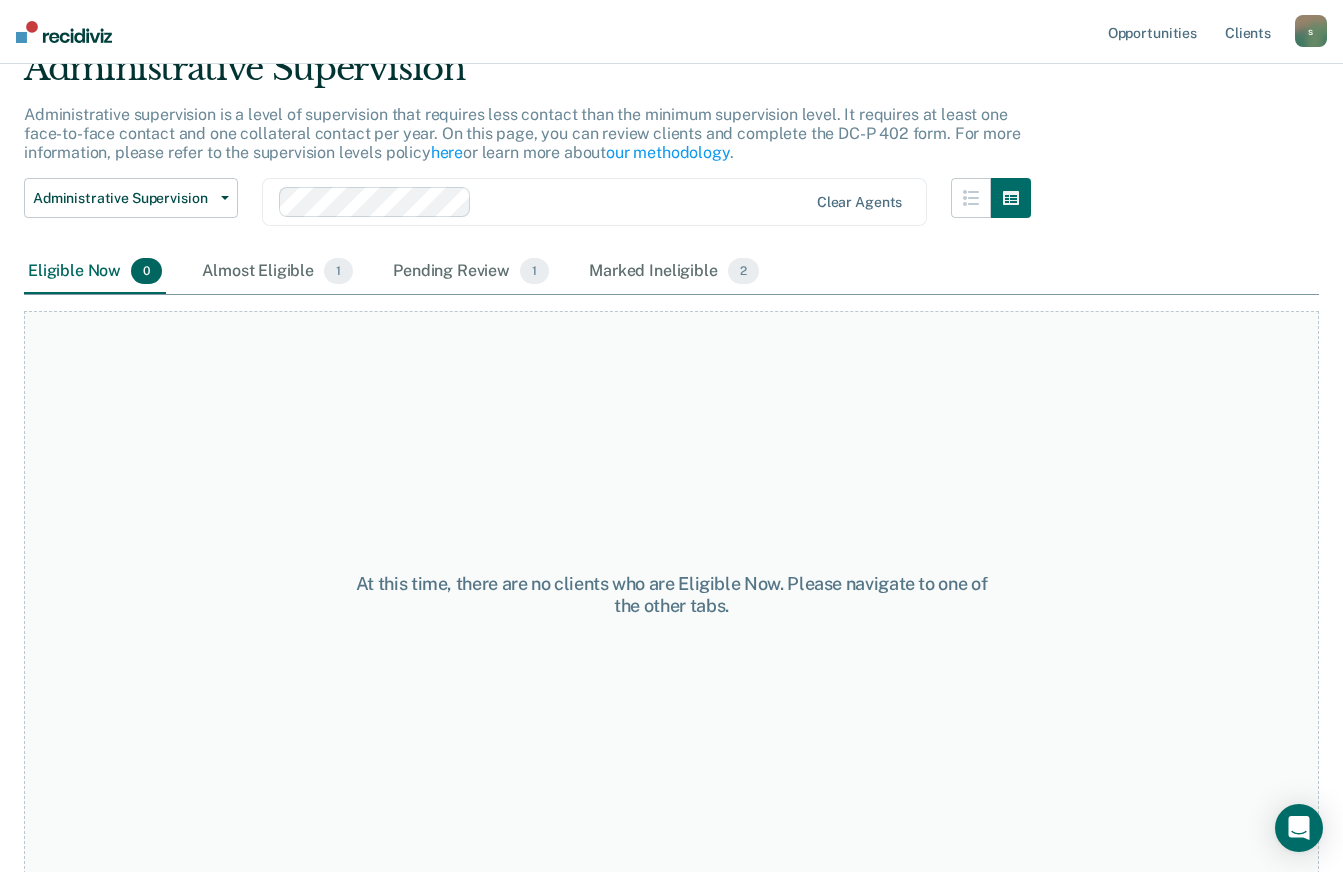 scroll, scrollTop: 96, scrollLeft: 0, axis: vertical 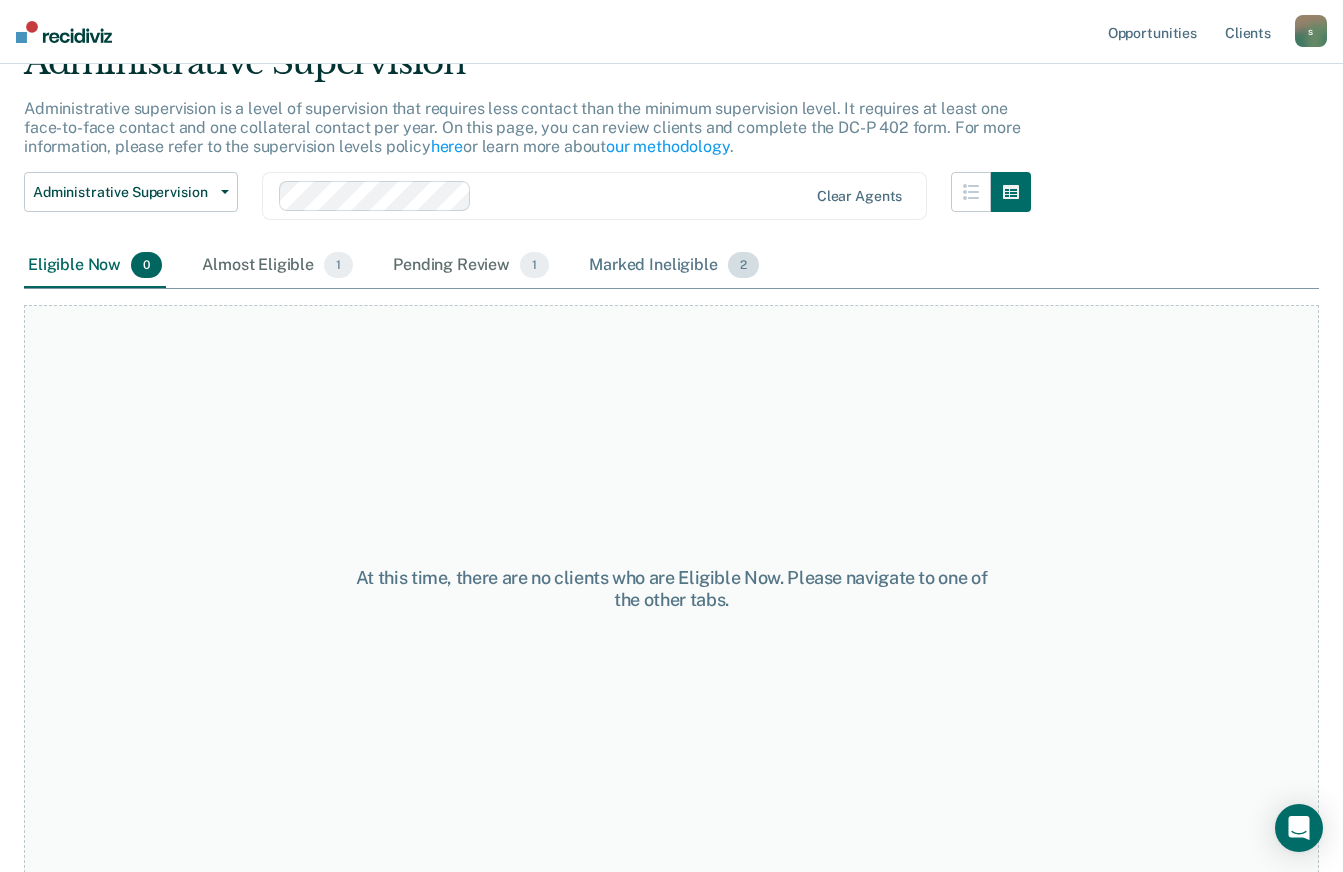 click on "Marked Ineligible 2" at bounding box center (674, 266) 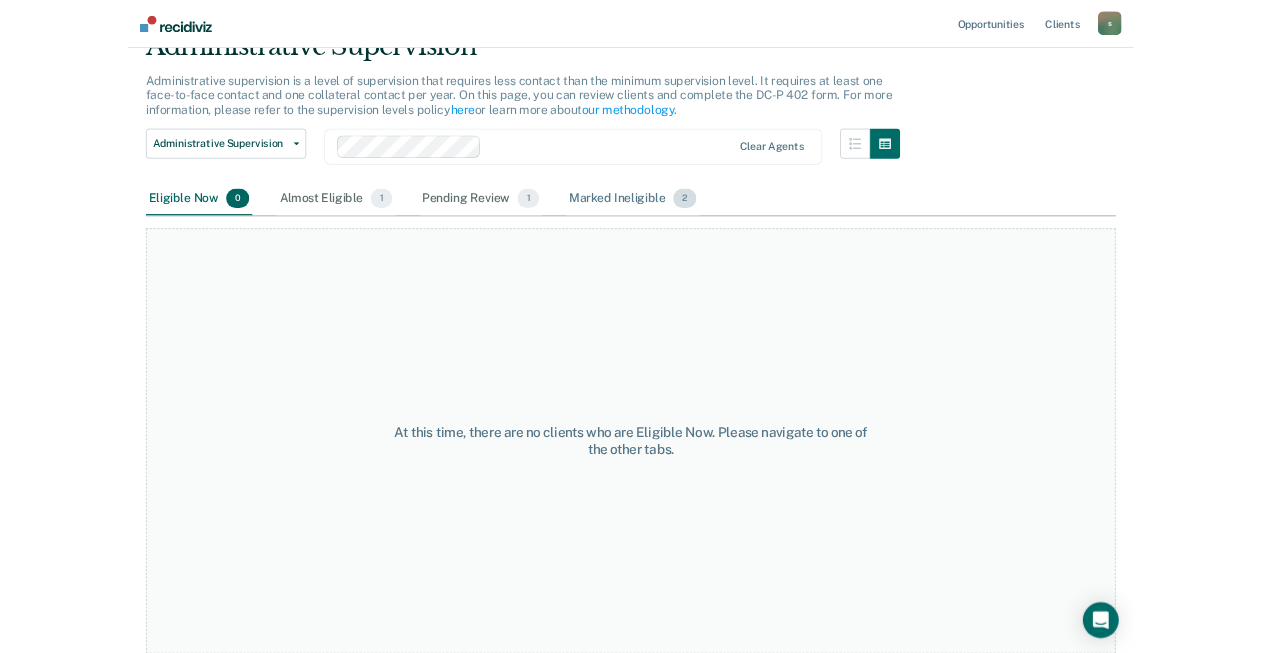 scroll, scrollTop: 0, scrollLeft: 0, axis: both 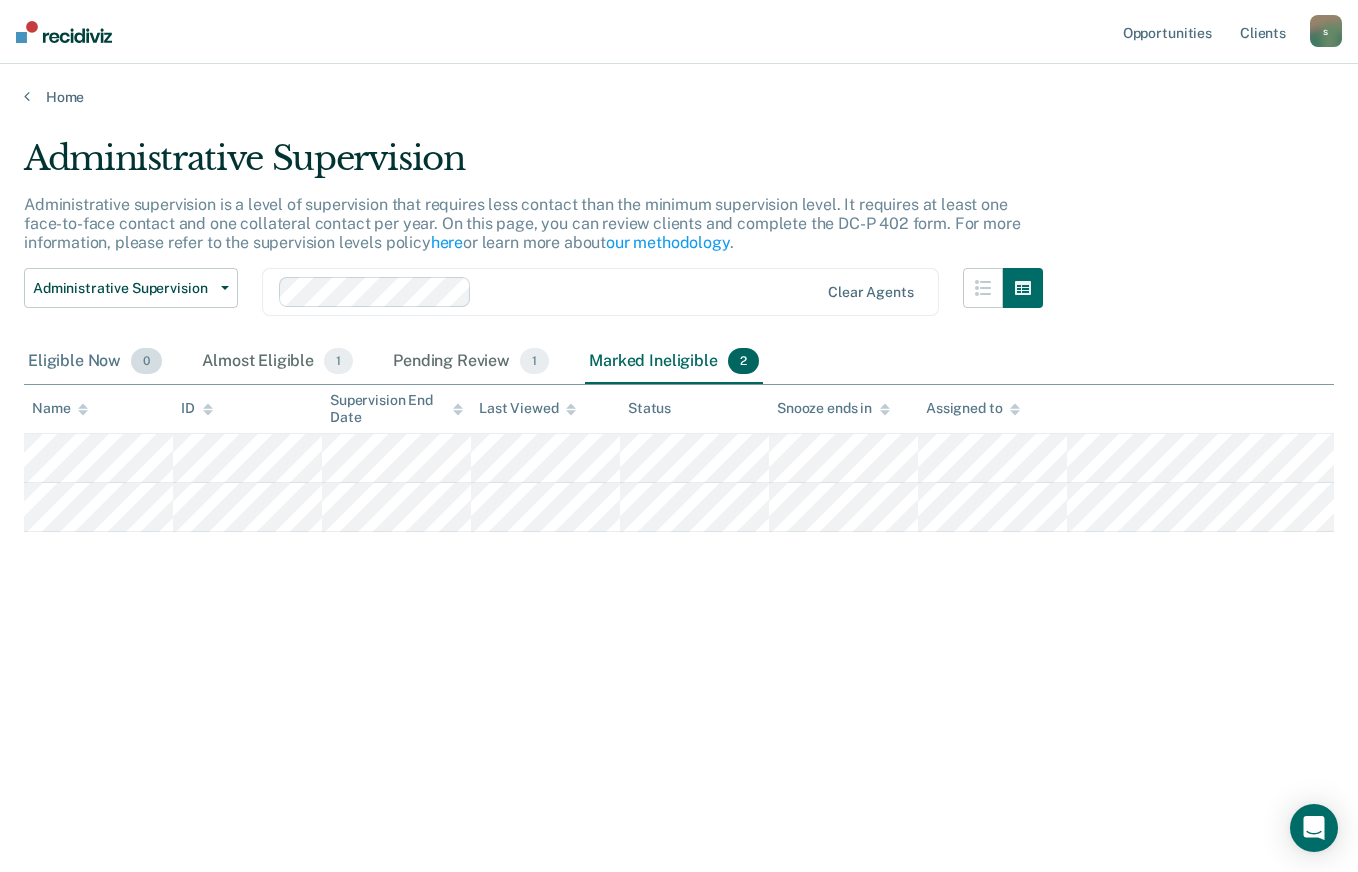 click on "Eligible Now 0" at bounding box center (95, 362) 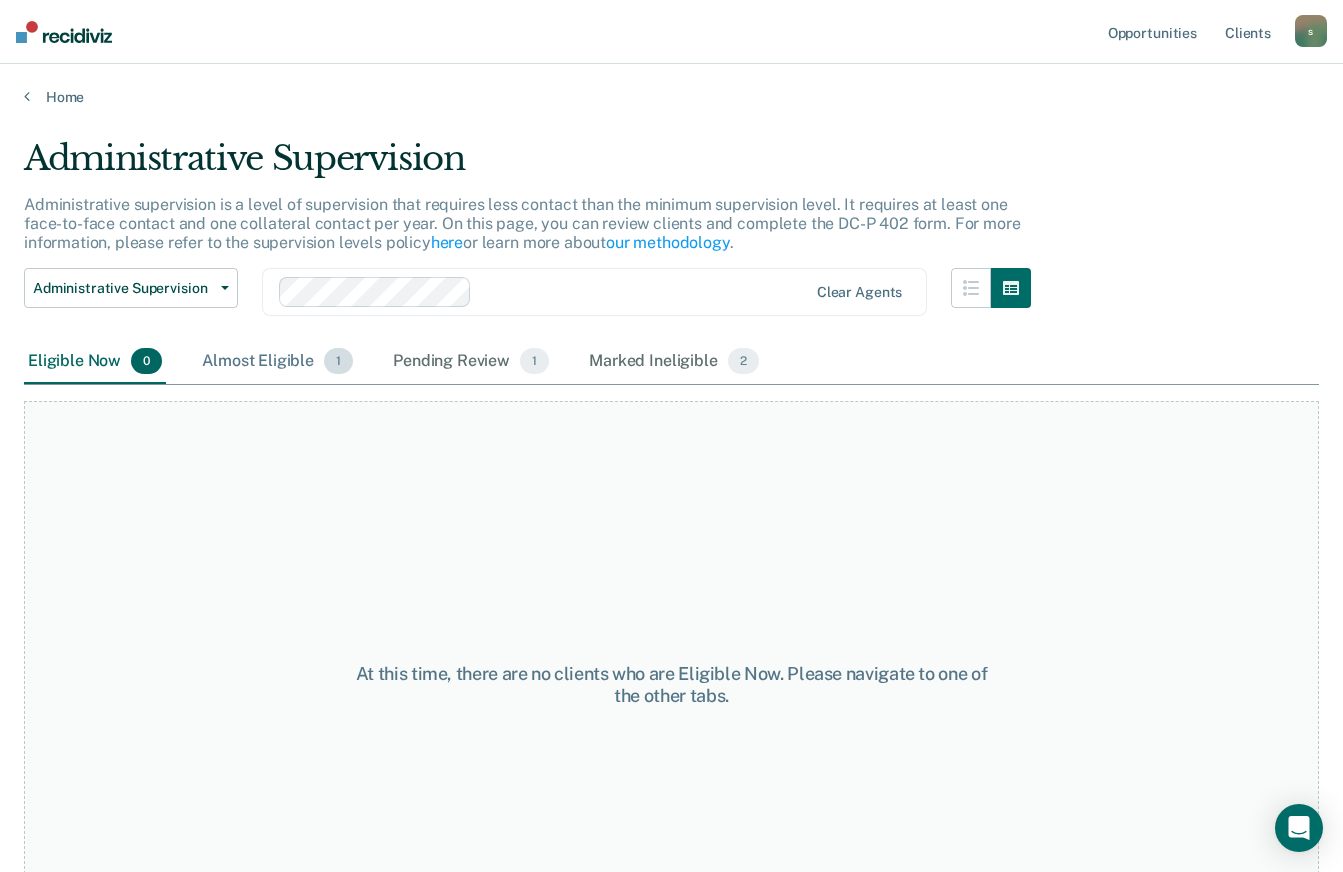 click on "Almost Eligible 1" at bounding box center (277, 362) 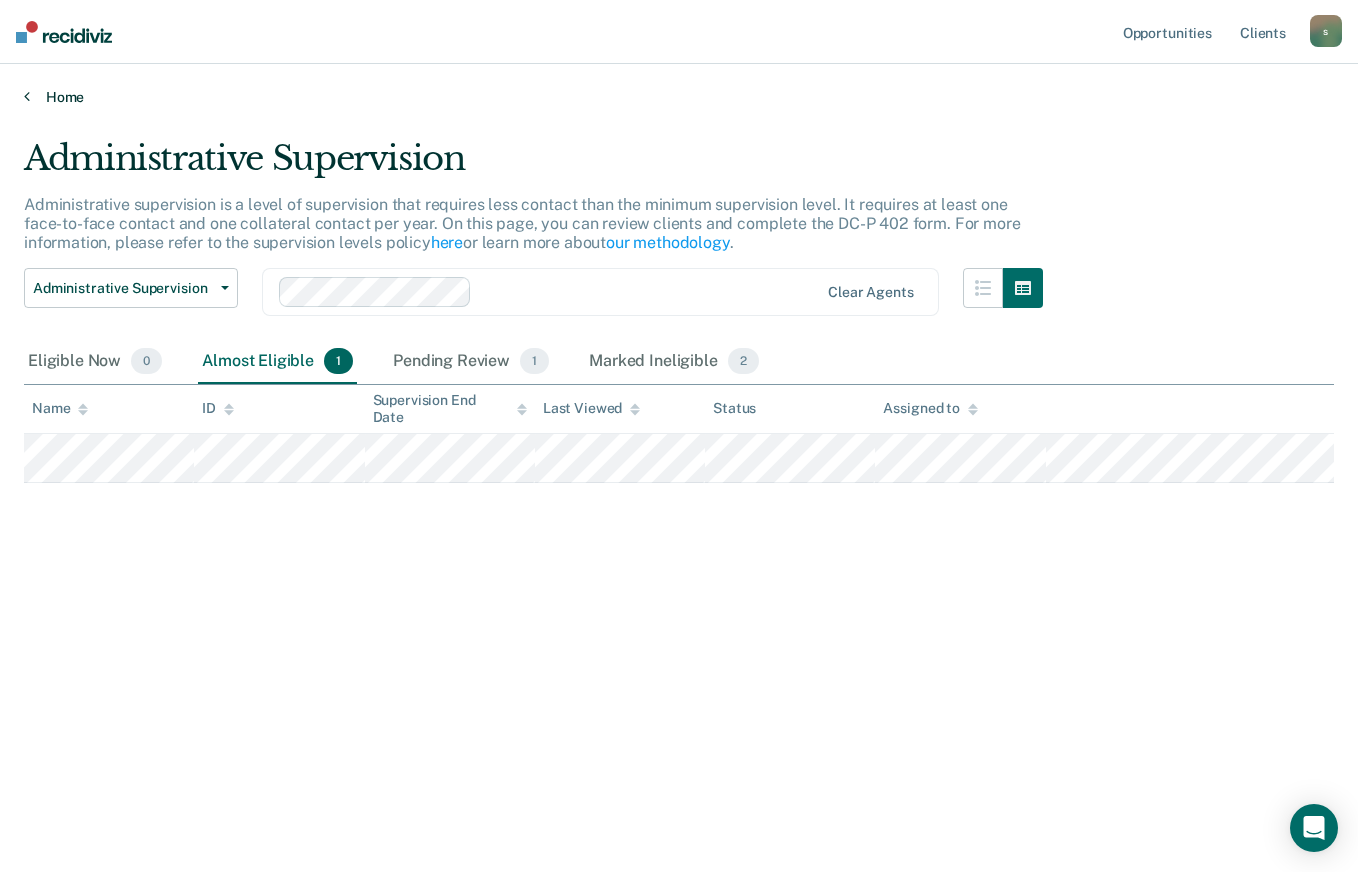 click on "Home" at bounding box center [679, 97] 